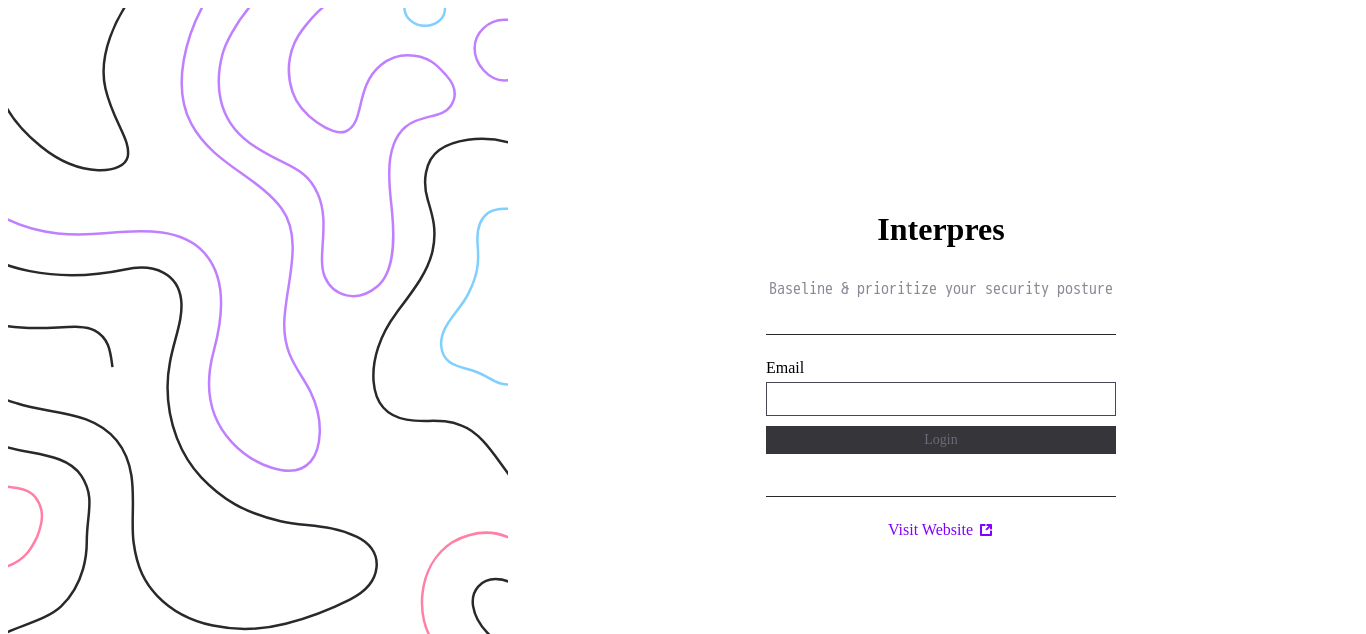 click on "**********" at bounding box center [941, 399] 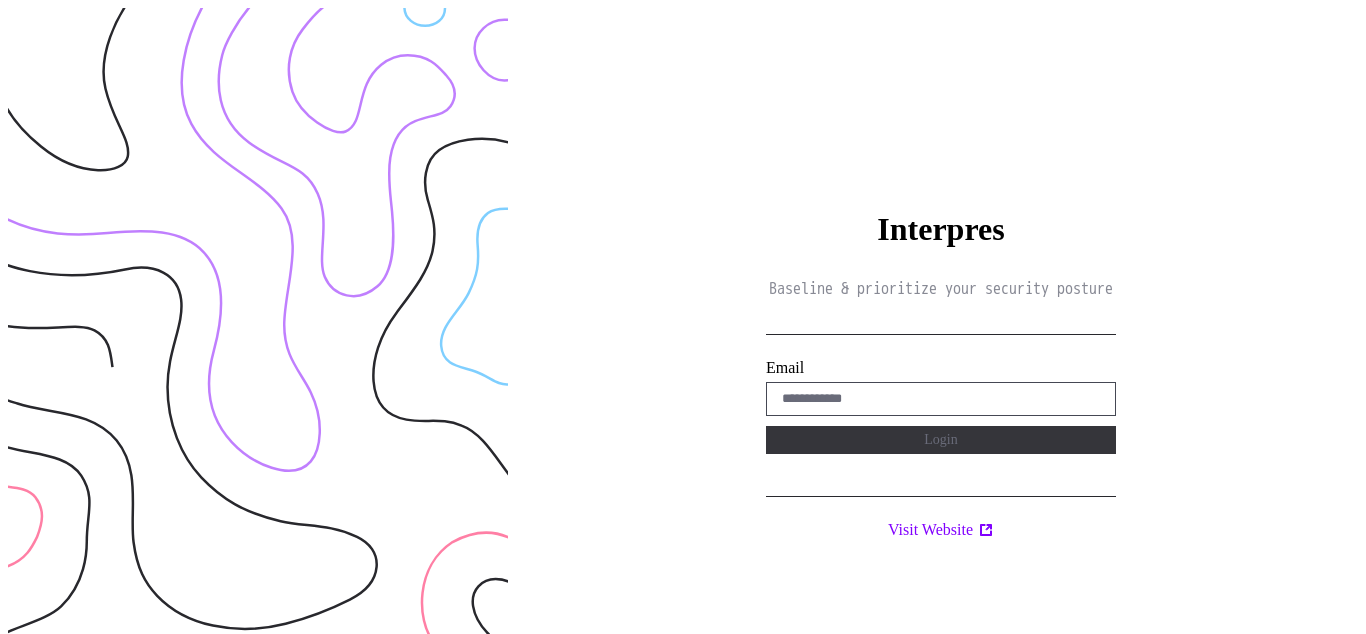scroll, scrollTop: 0, scrollLeft: 0, axis: both 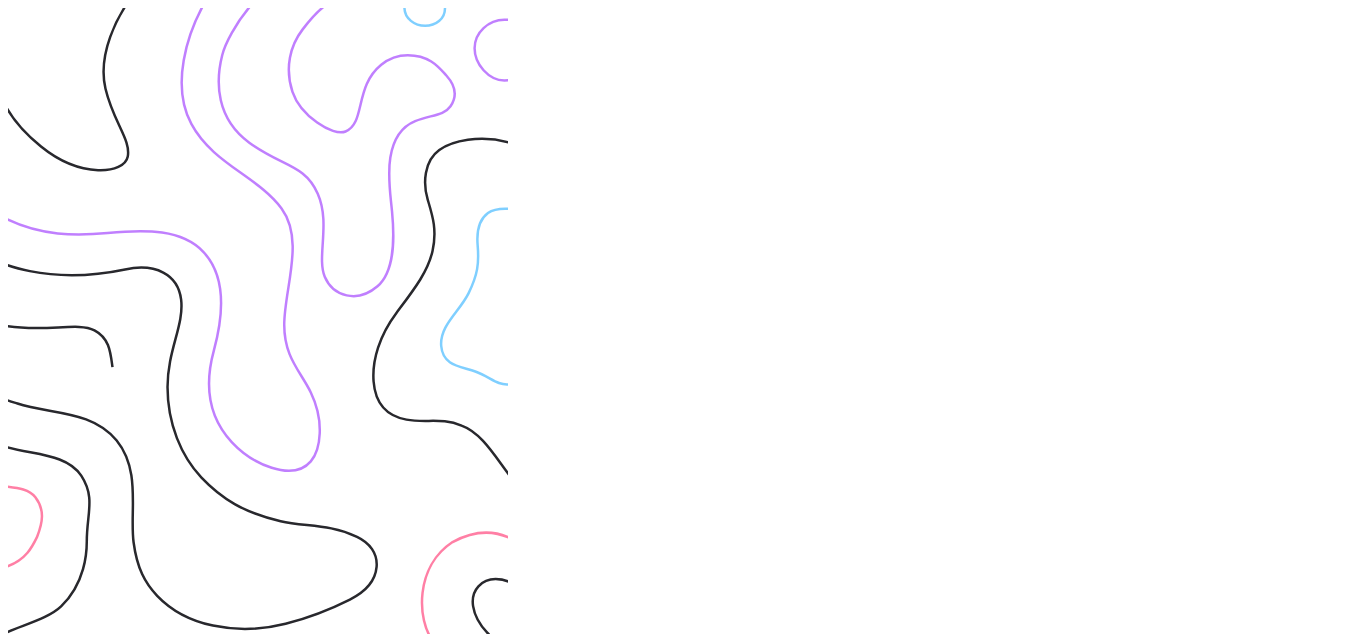 click on "Interpres Baseline & prioritize your security posture Email Login Visit Website" at bounding box center (941, 325) 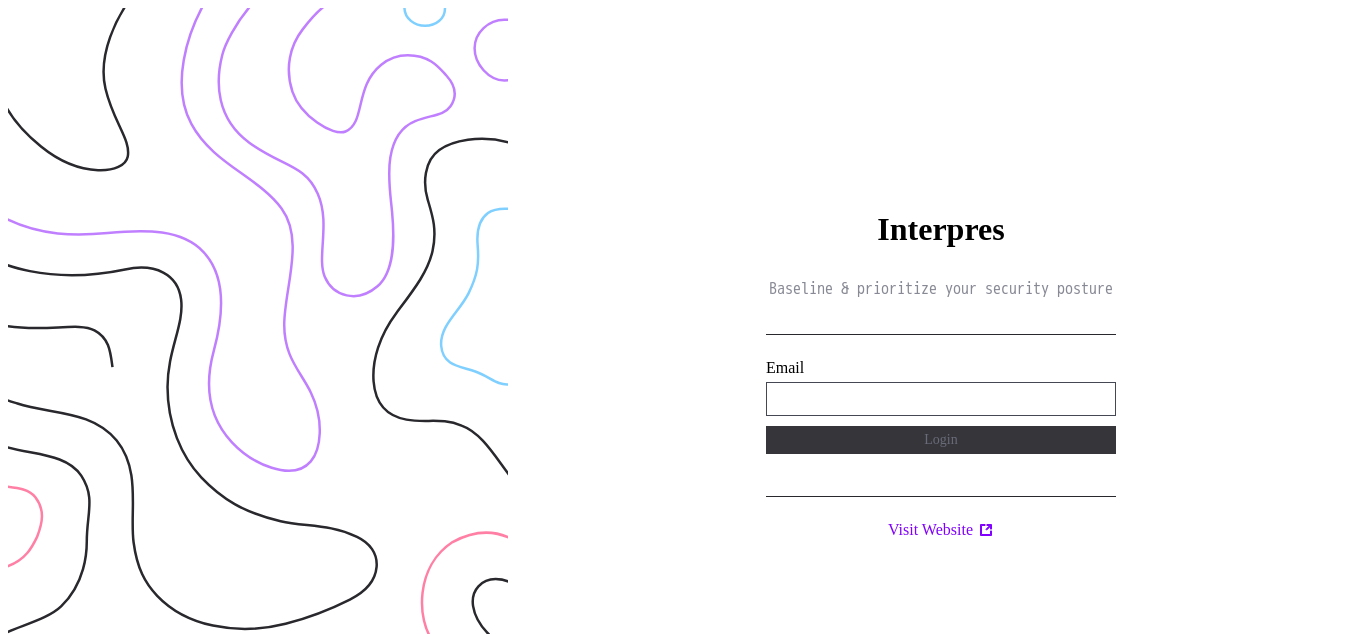 type on "**********" 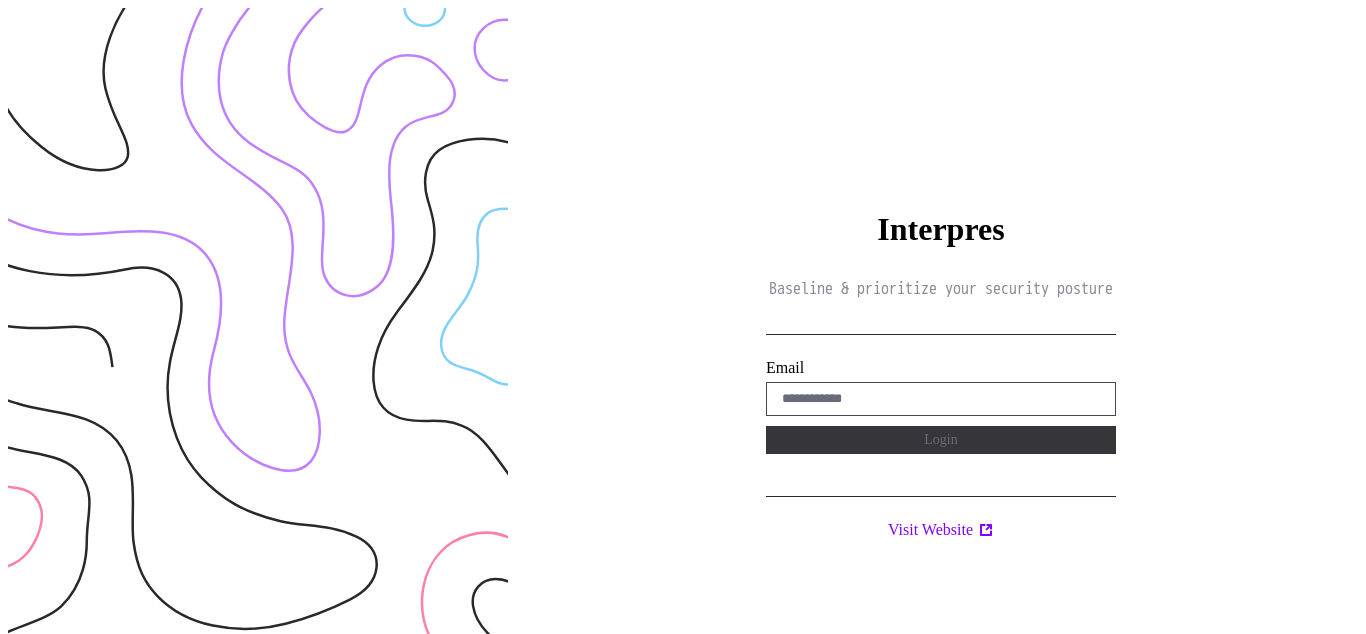 scroll, scrollTop: 0, scrollLeft: 0, axis: both 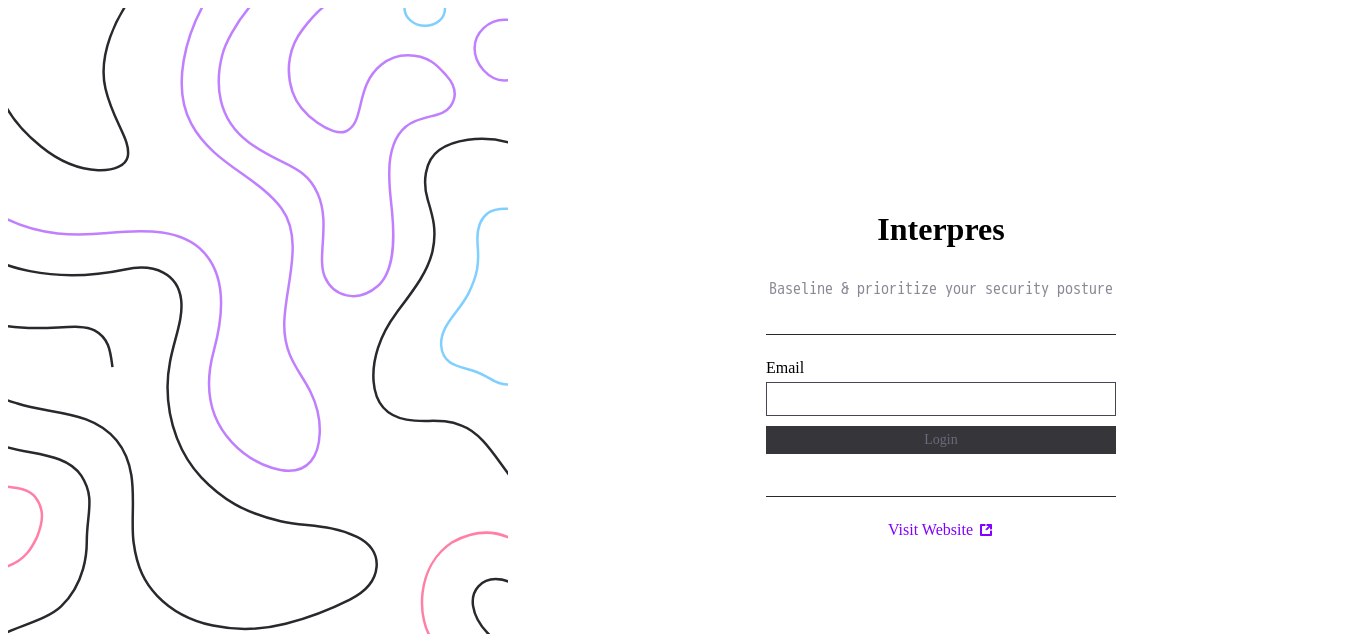 type on "**********" 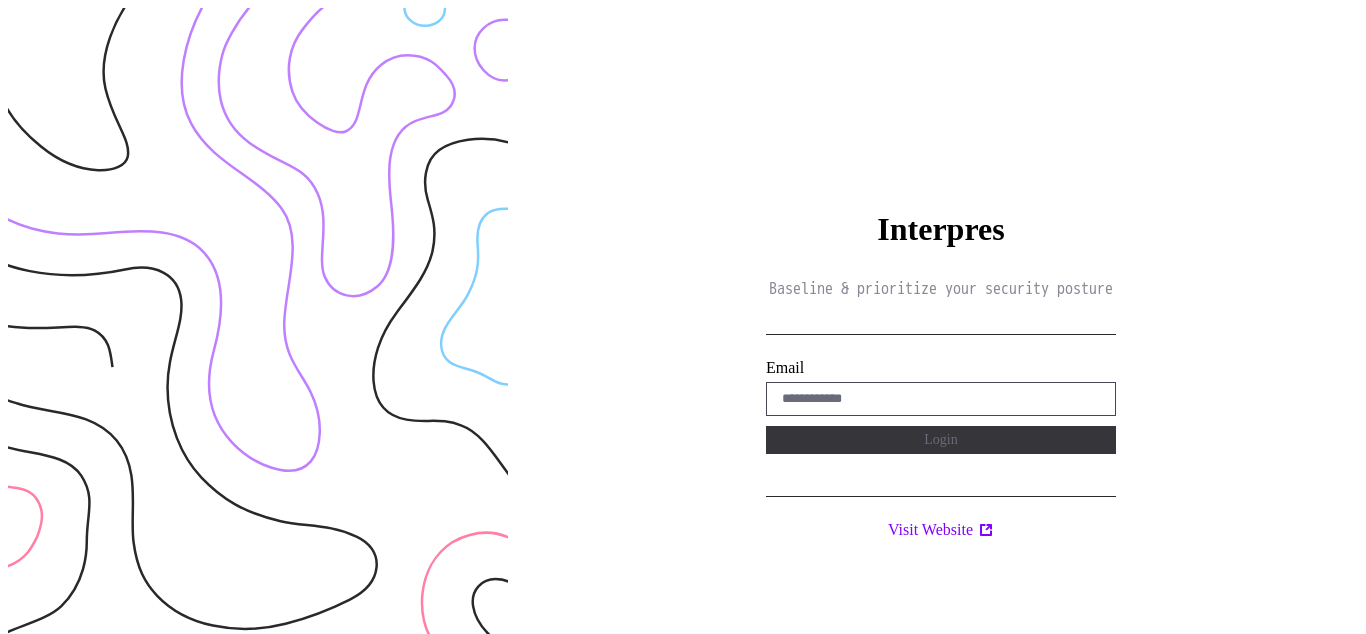 scroll, scrollTop: 0, scrollLeft: 0, axis: both 